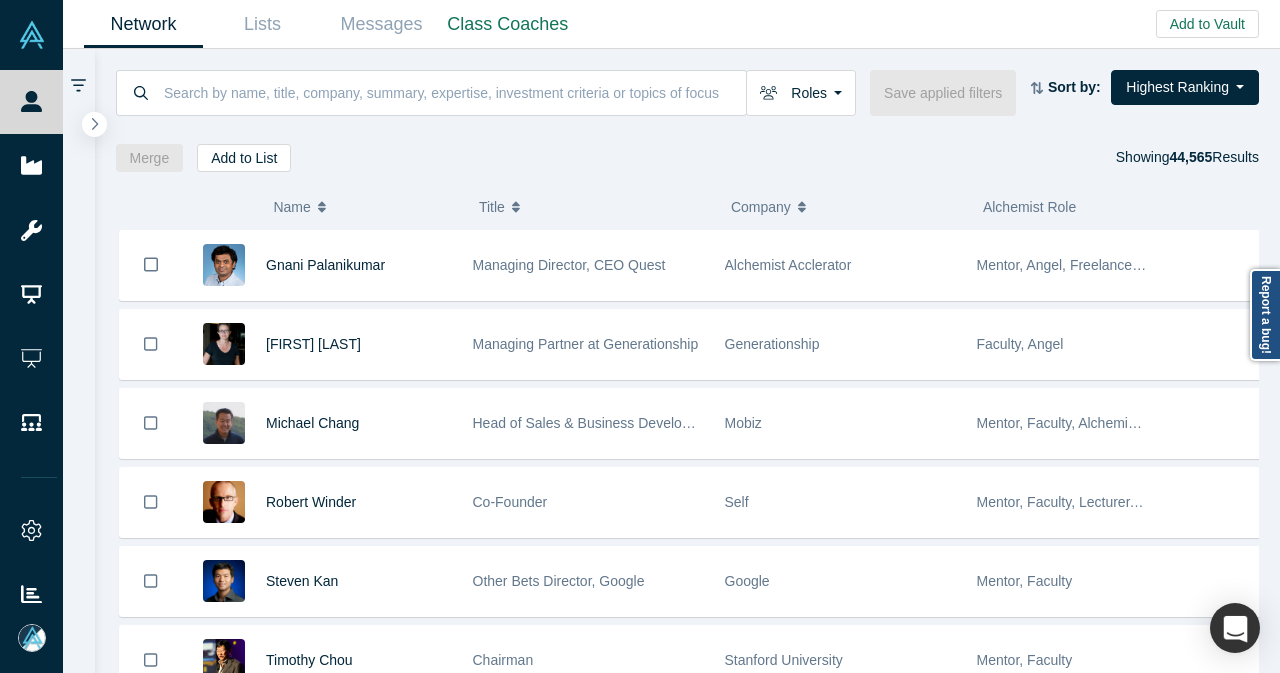 scroll, scrollTop: 0, scrollLeft: 0, axis: both 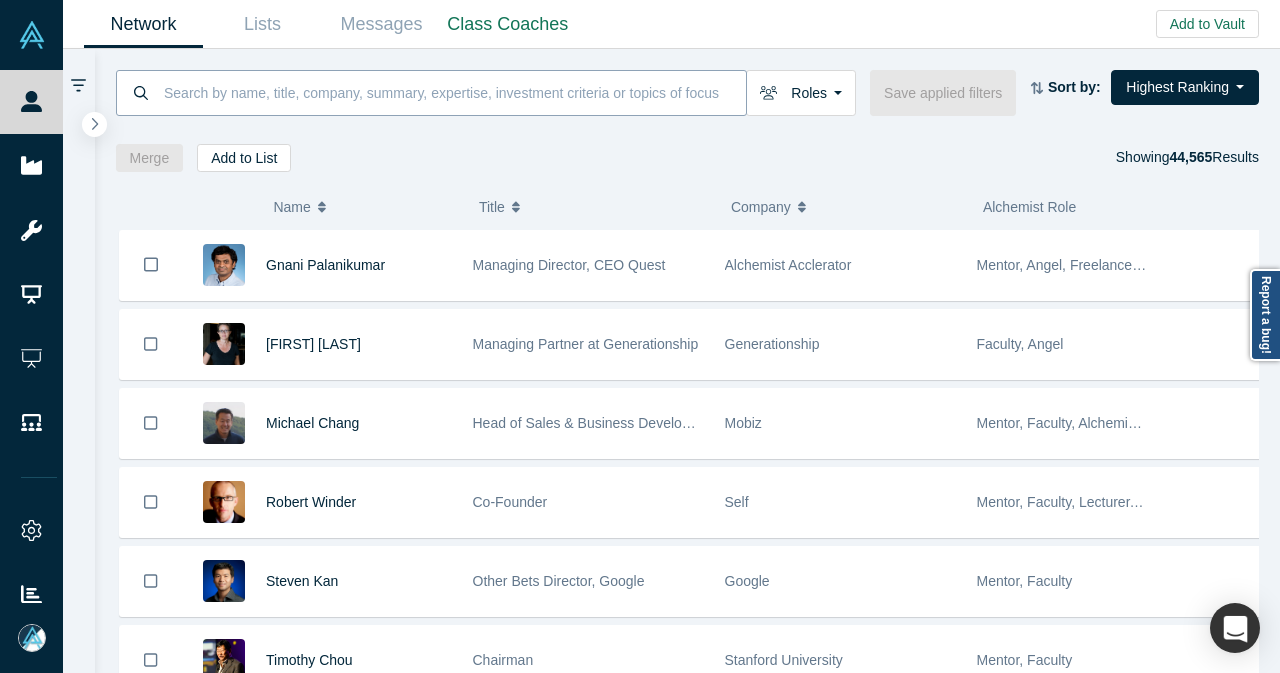 click at bounding box center [454, 92] 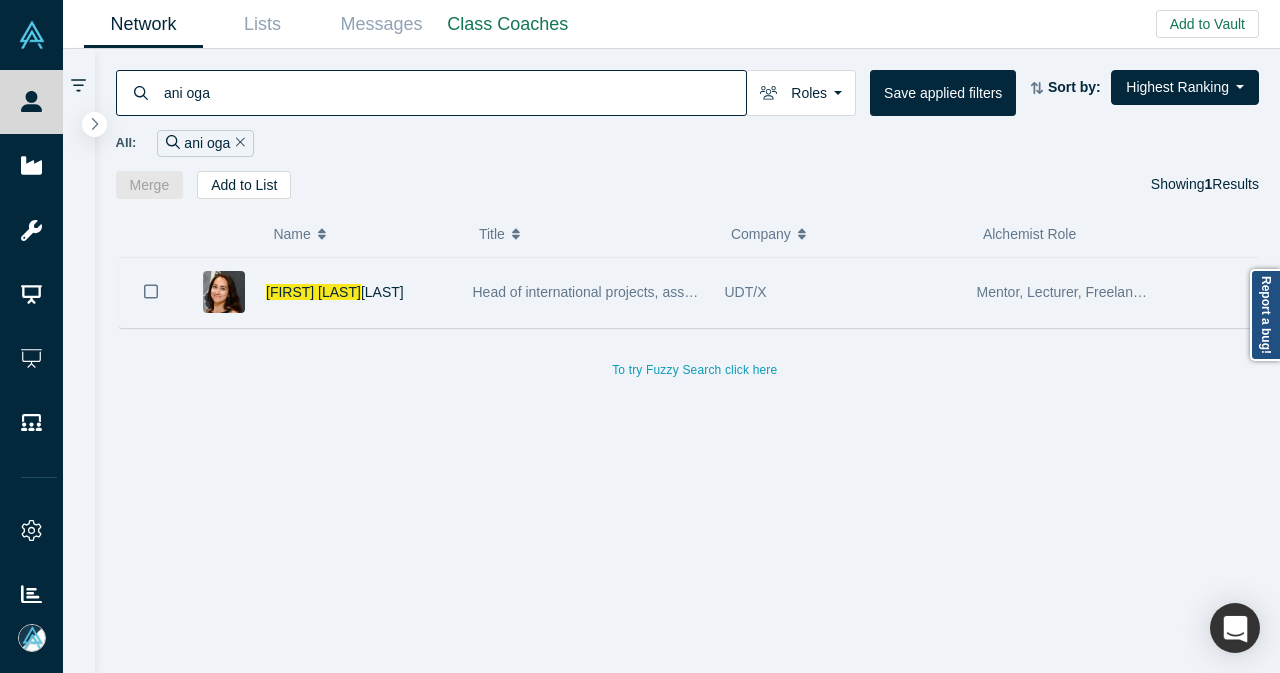 type on "ani oga" 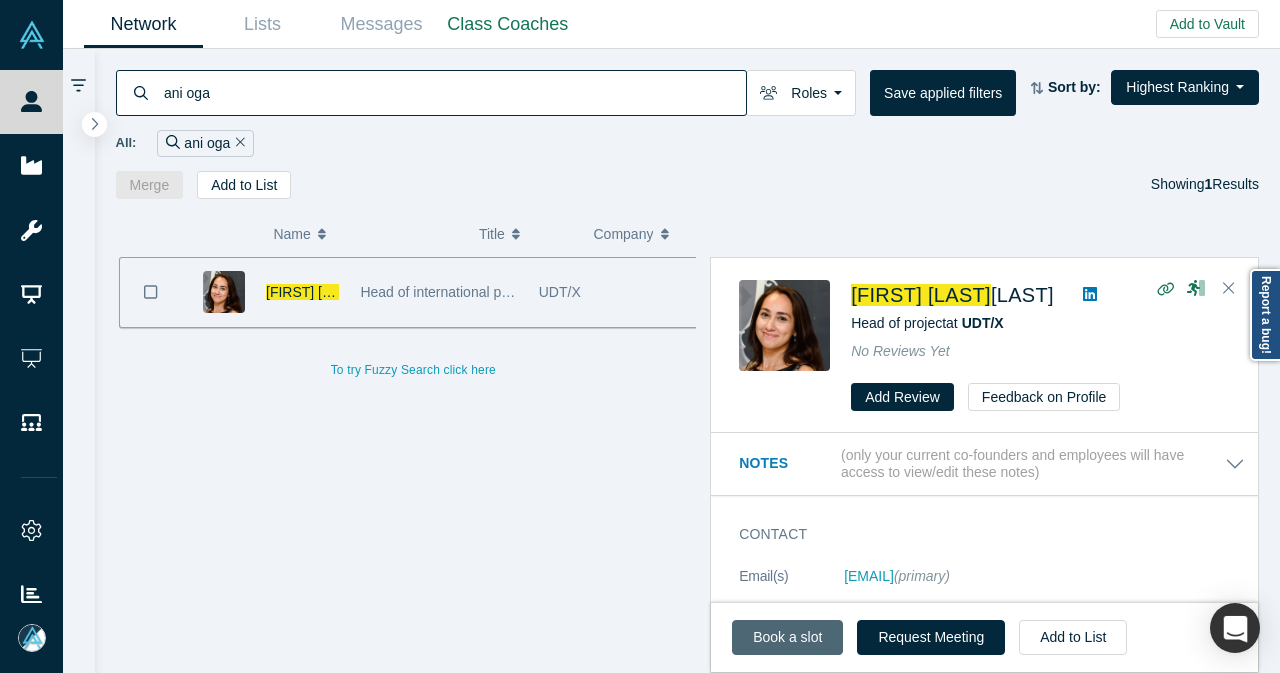 click on "Book a slot" at bounding box center (787, 637) 